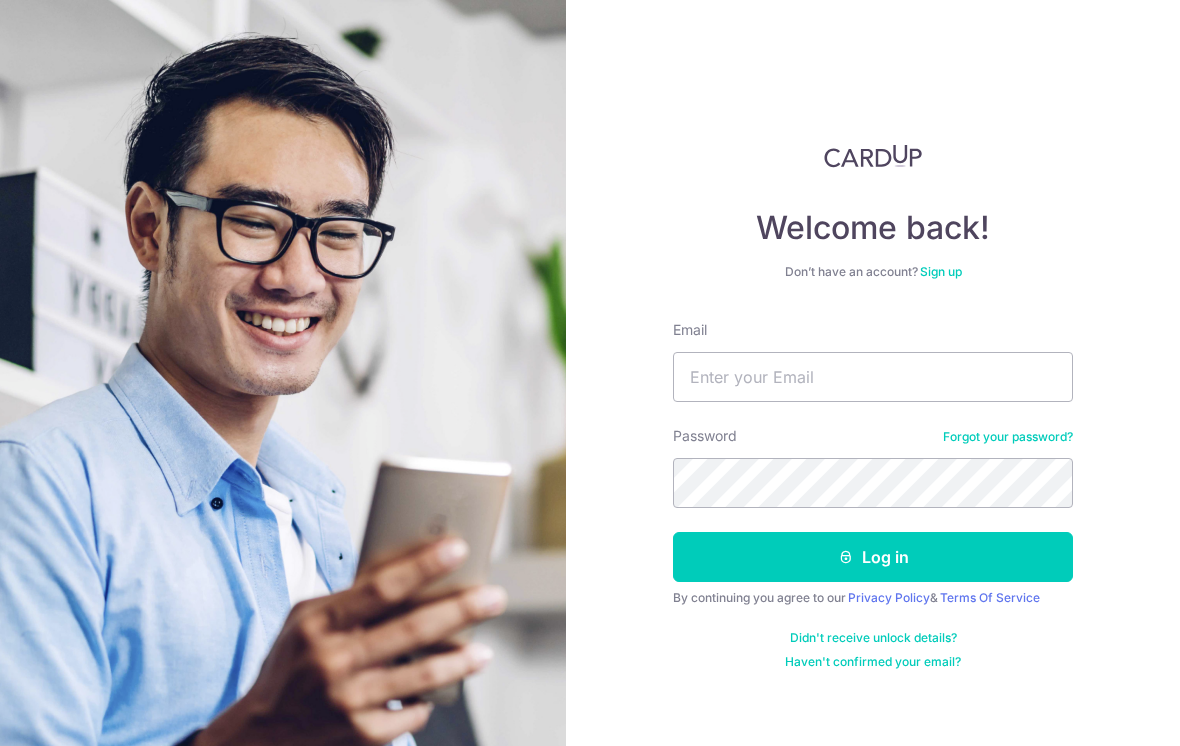 scroll, scrollTop: 67, scrollLeft: 0, axis: vertical 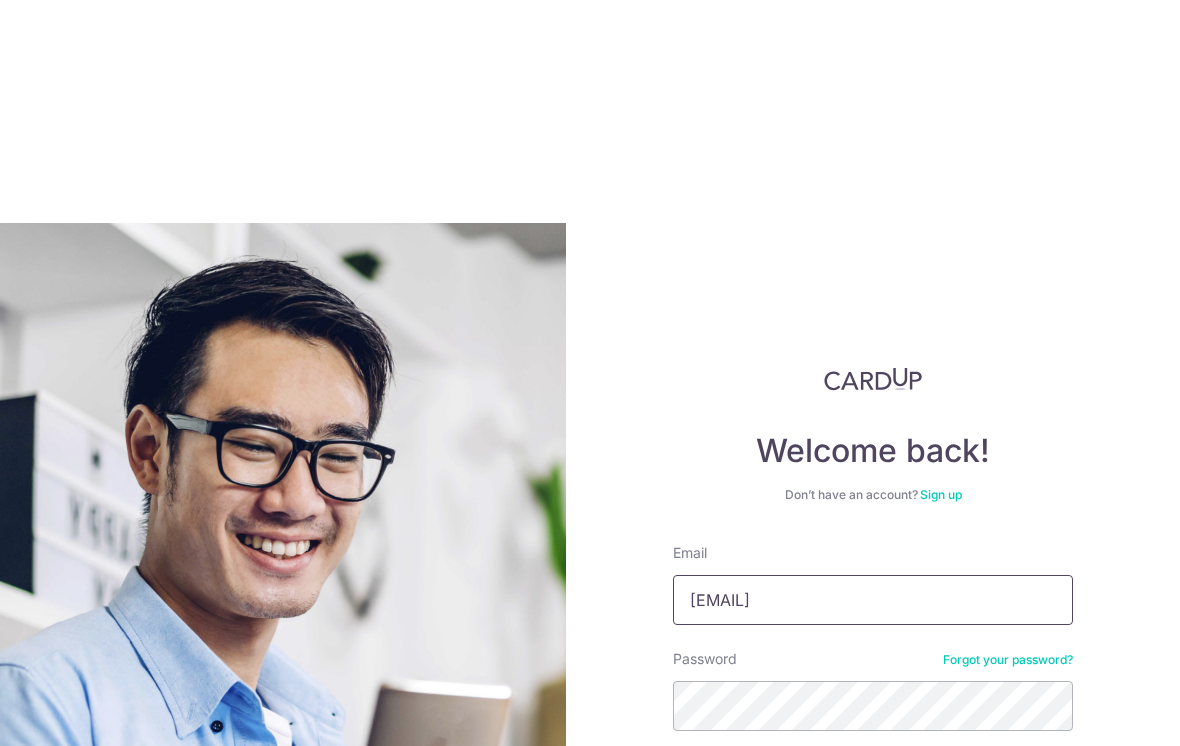 type on "[USERNAME]@[DOMAIN]" 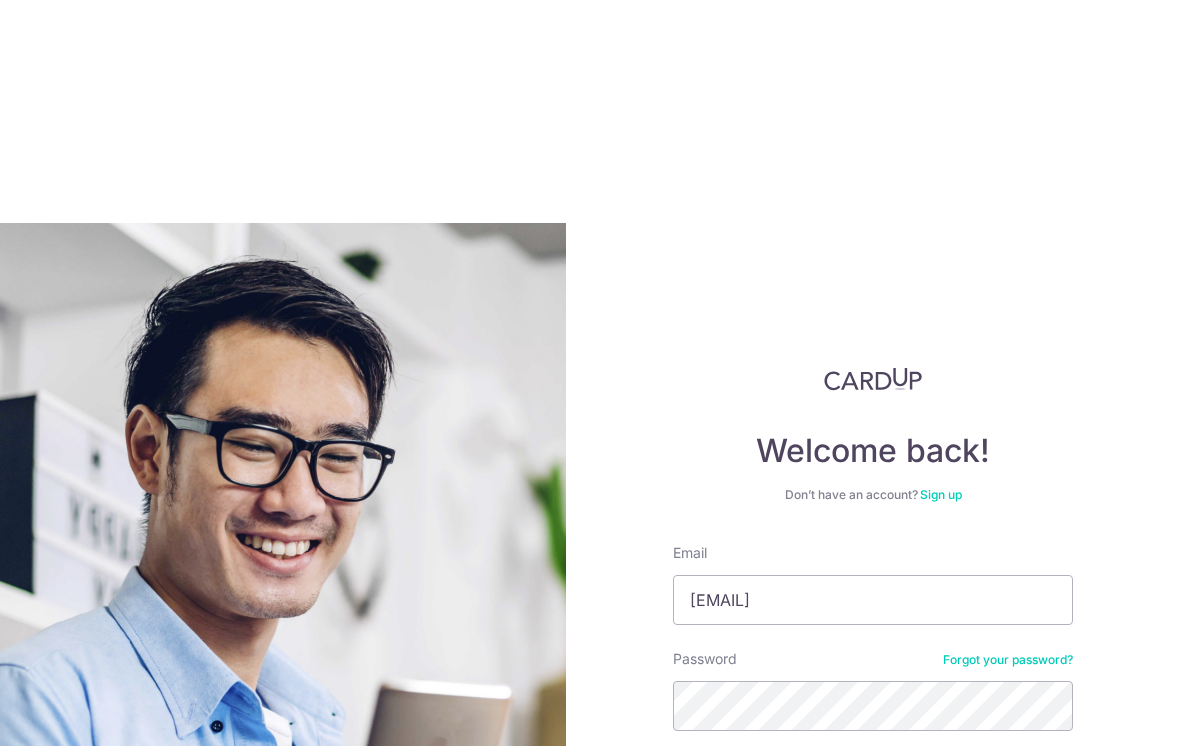 click on "Log in" at bounding box center (873, 780) 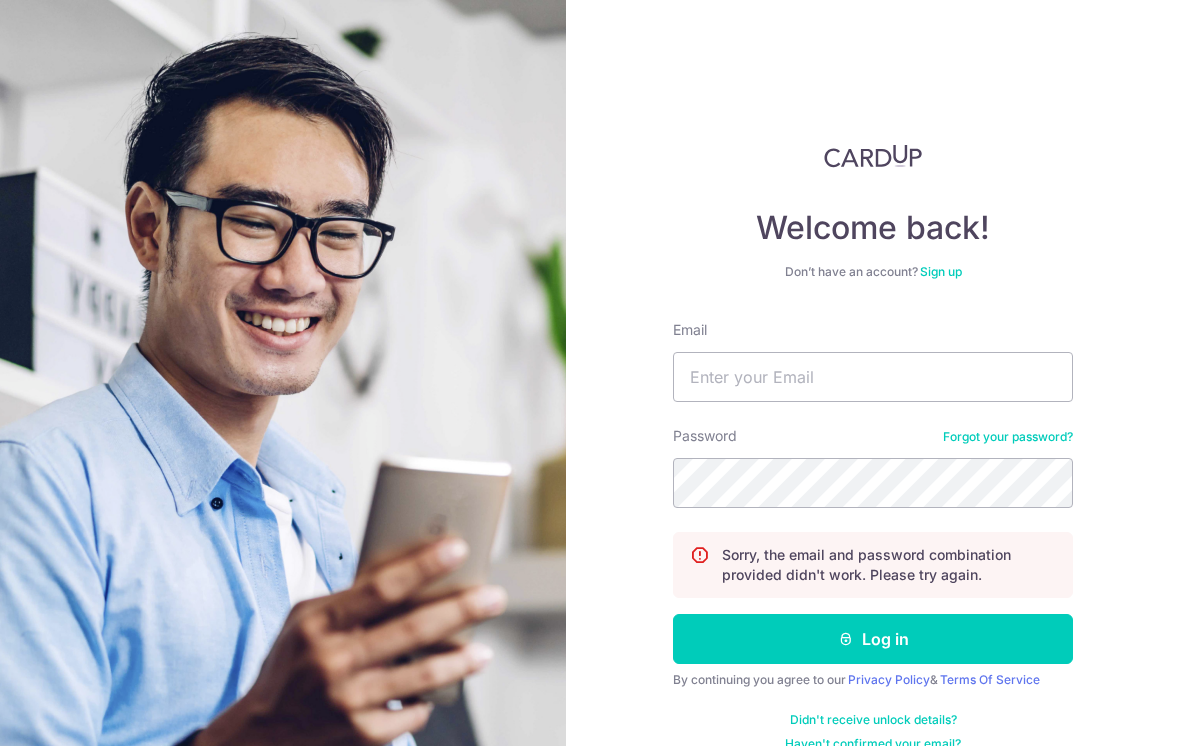 scroll, scrollTop: 0, scrollLeft: 0, axis: both 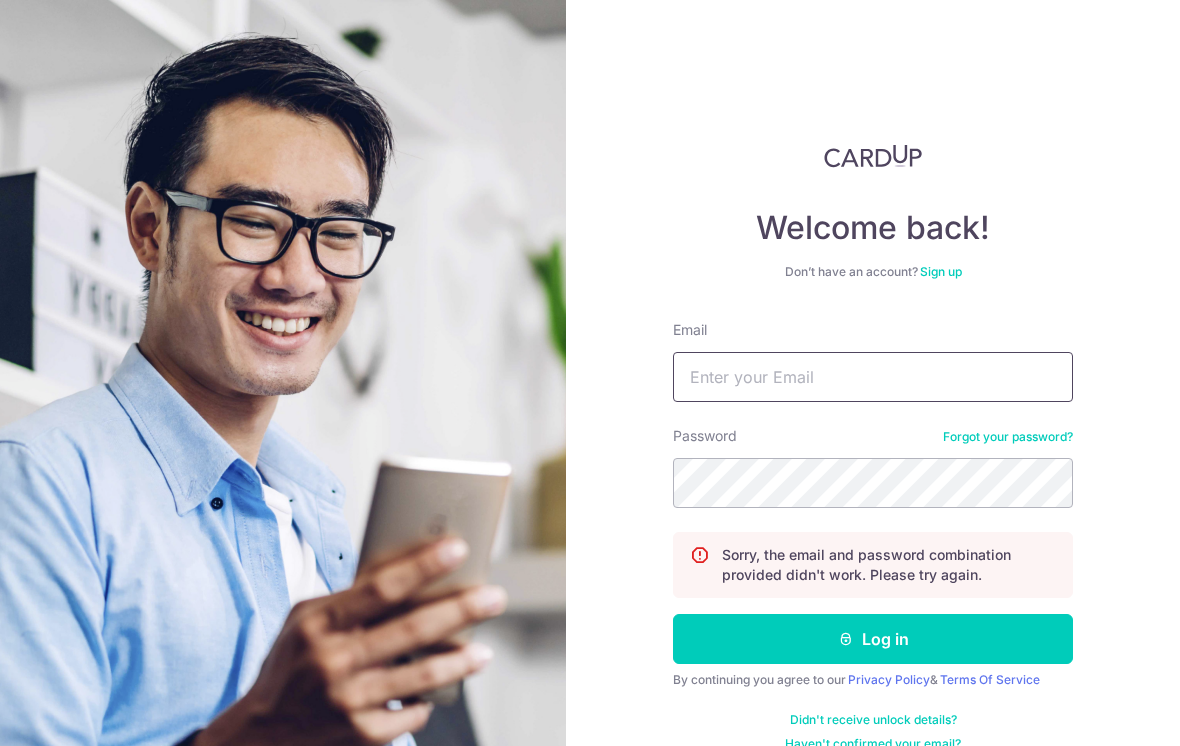 click on "Email" at bounding box center (873, 377) 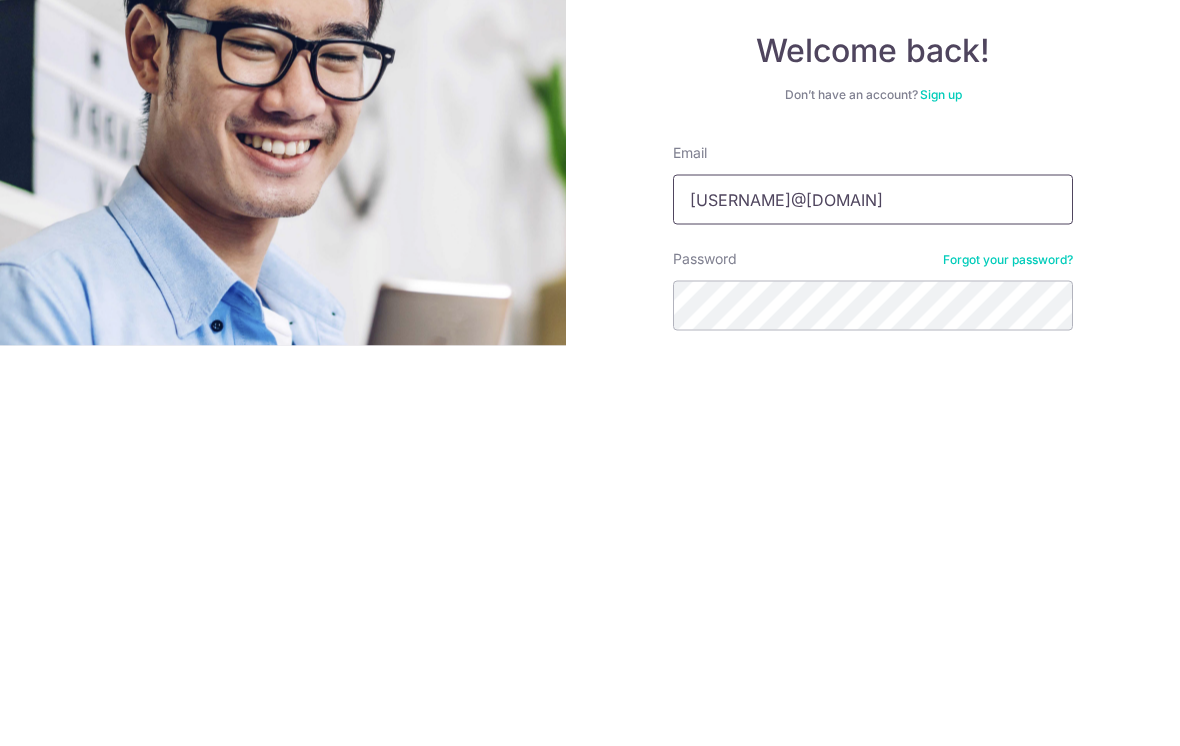 type on "tsysharlene@gmail.com" 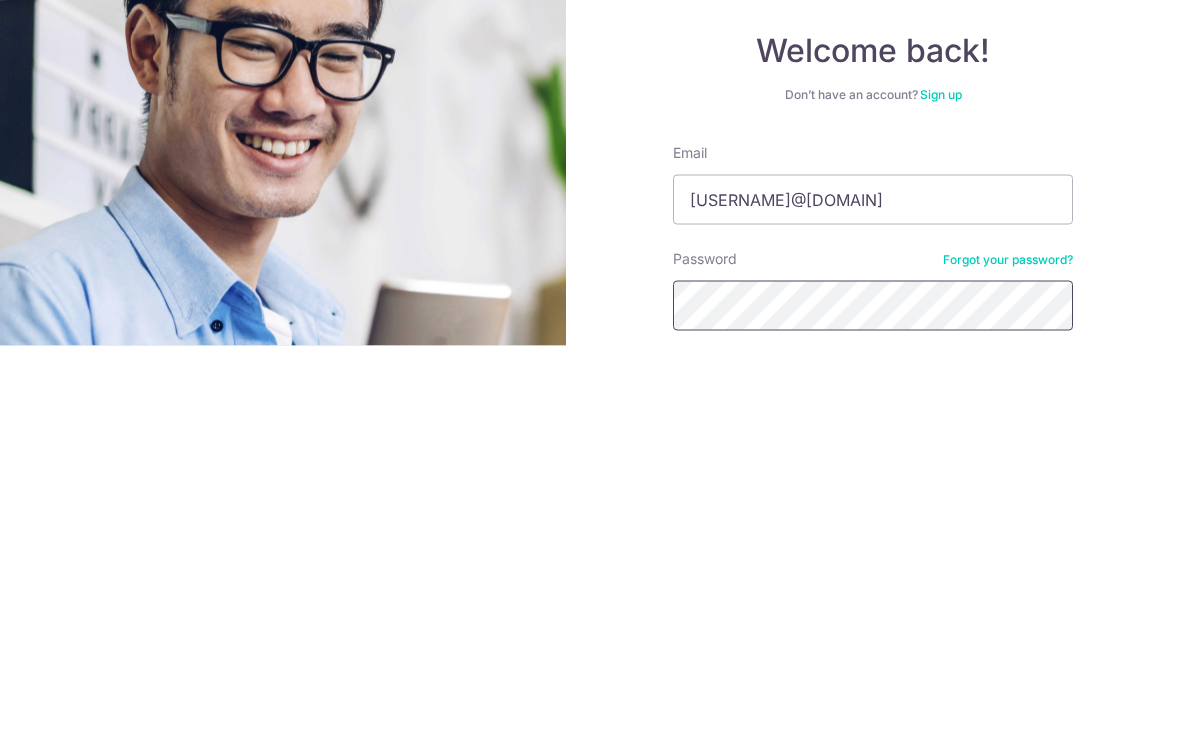 scroll, scrollTop: 31, scrollLeft: 0, axis: vertical 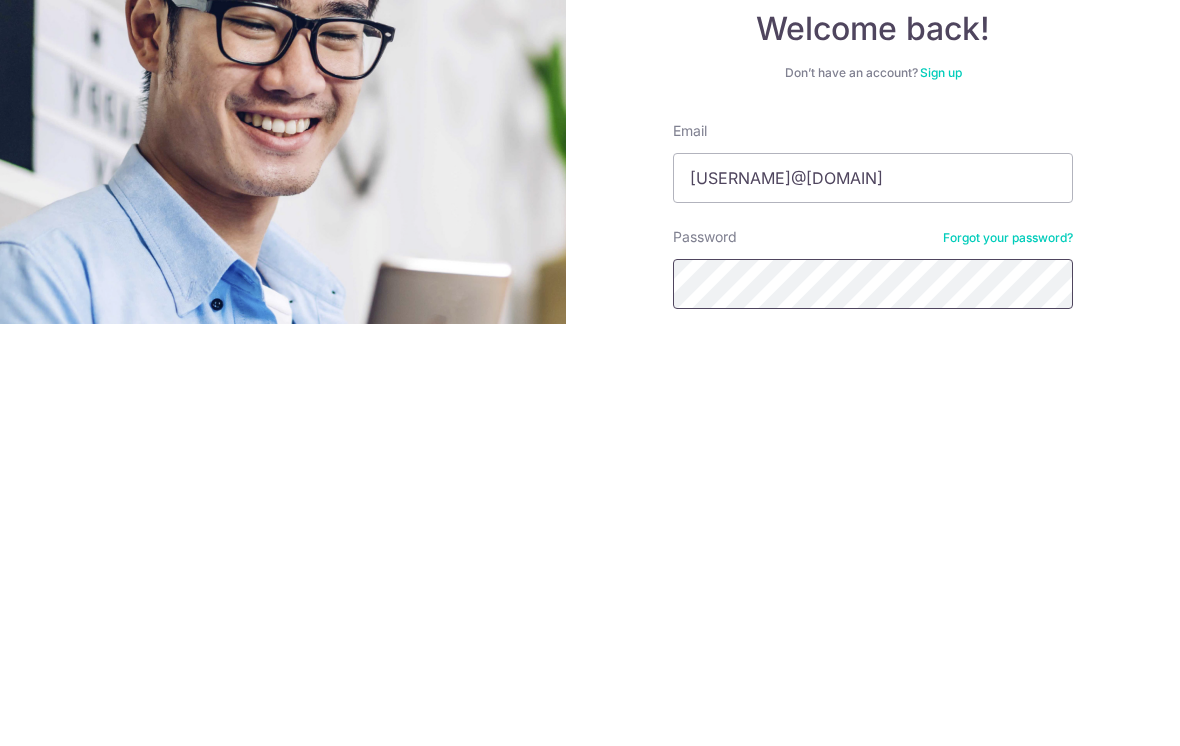 click on "Log in" at bounding box center (873, 862) 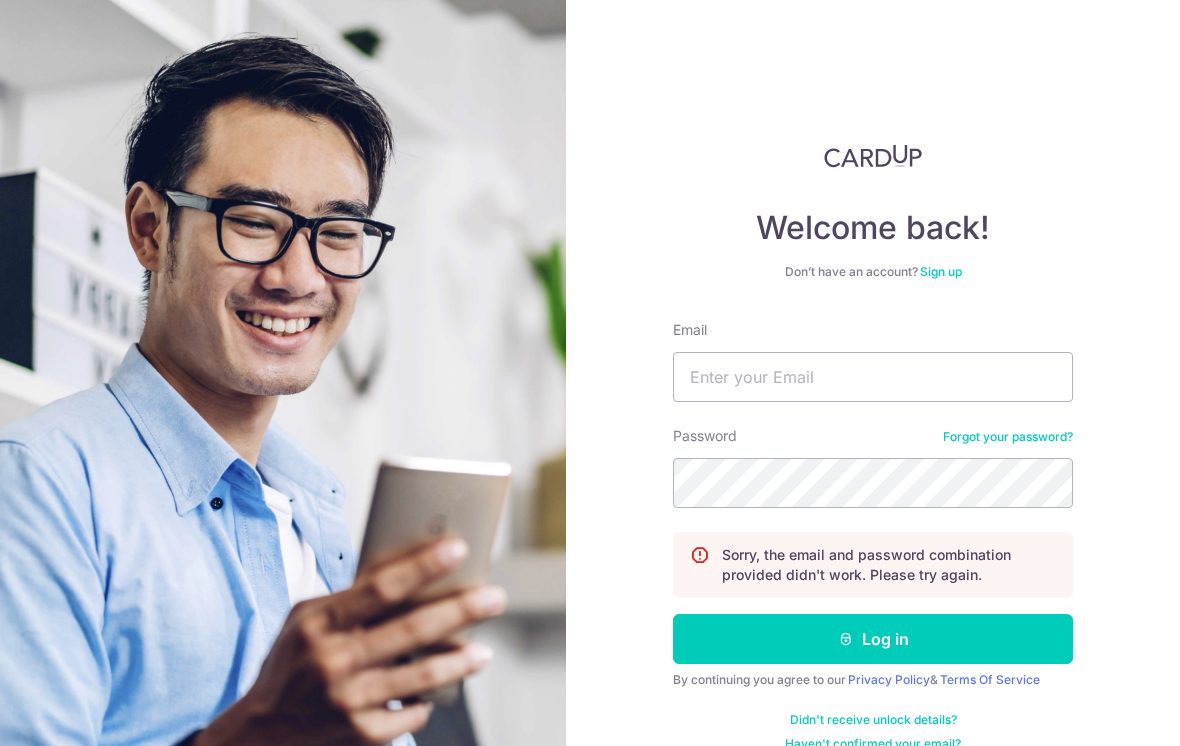 scroll, scrollTop: 0, scrollLeft: 0, axis: both 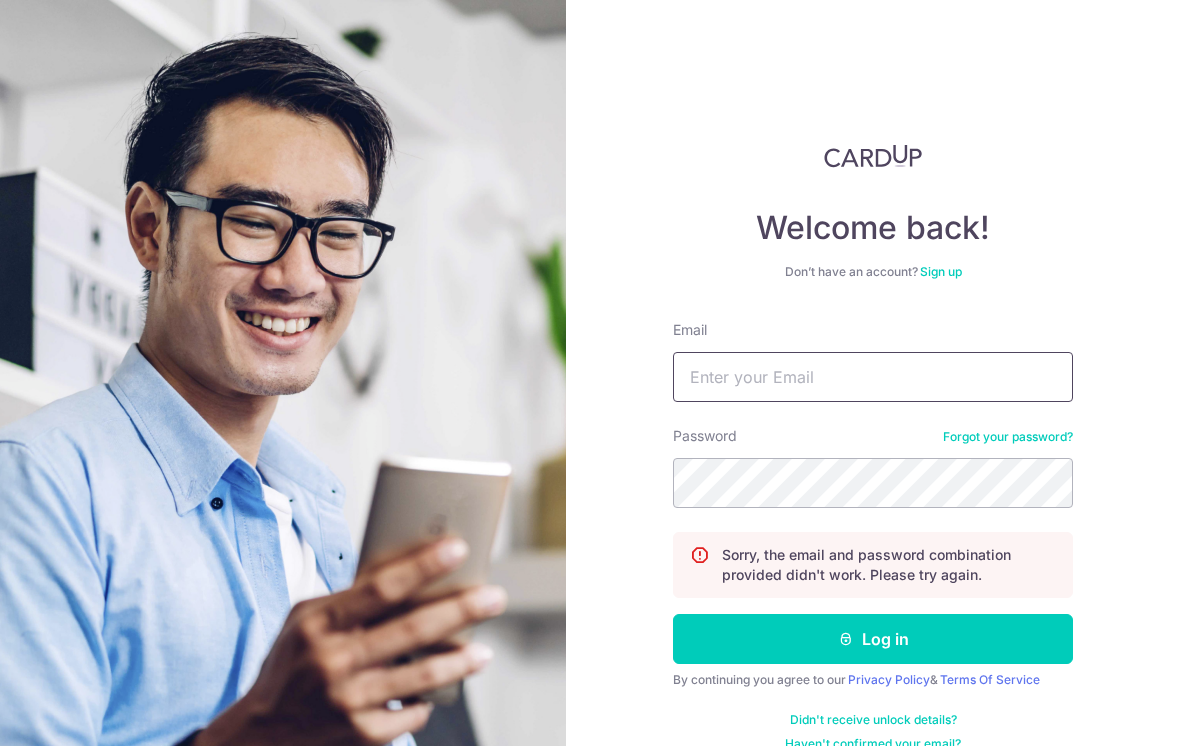 click on "Email" at bounding box center (873, 377) 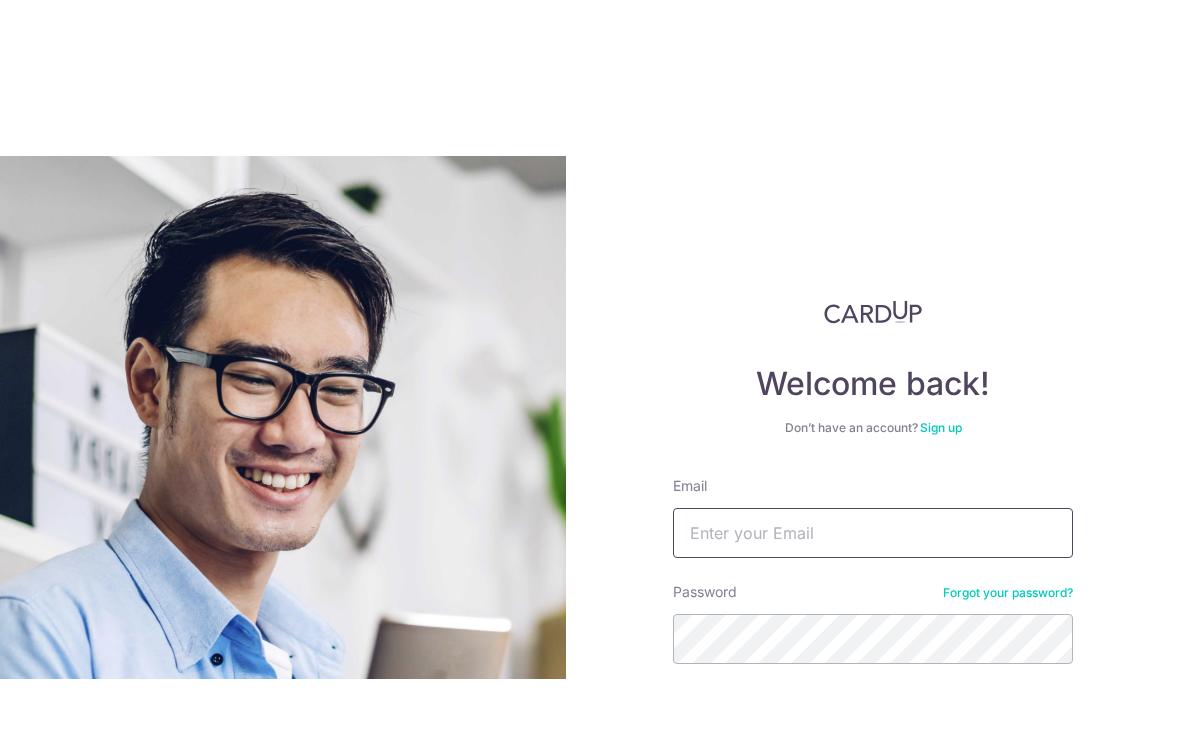 type on "S" 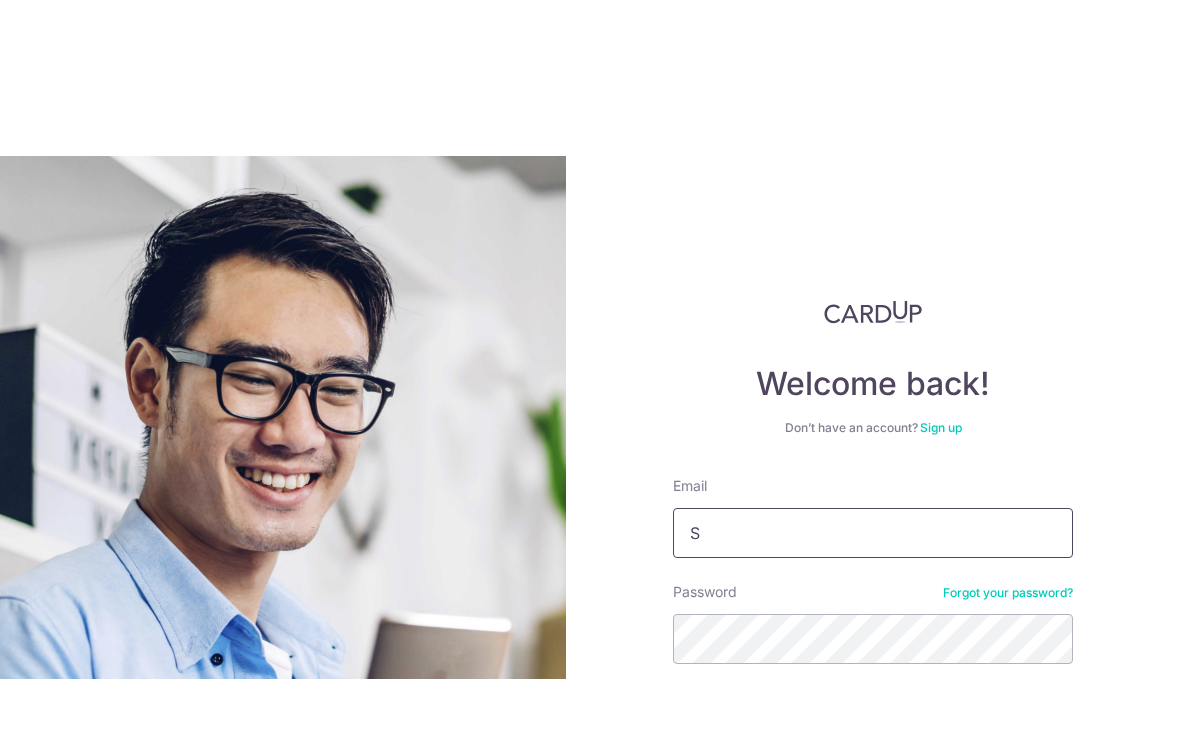 scroll, scrollTop: 16, scrollLeft: 0, axis: vertical 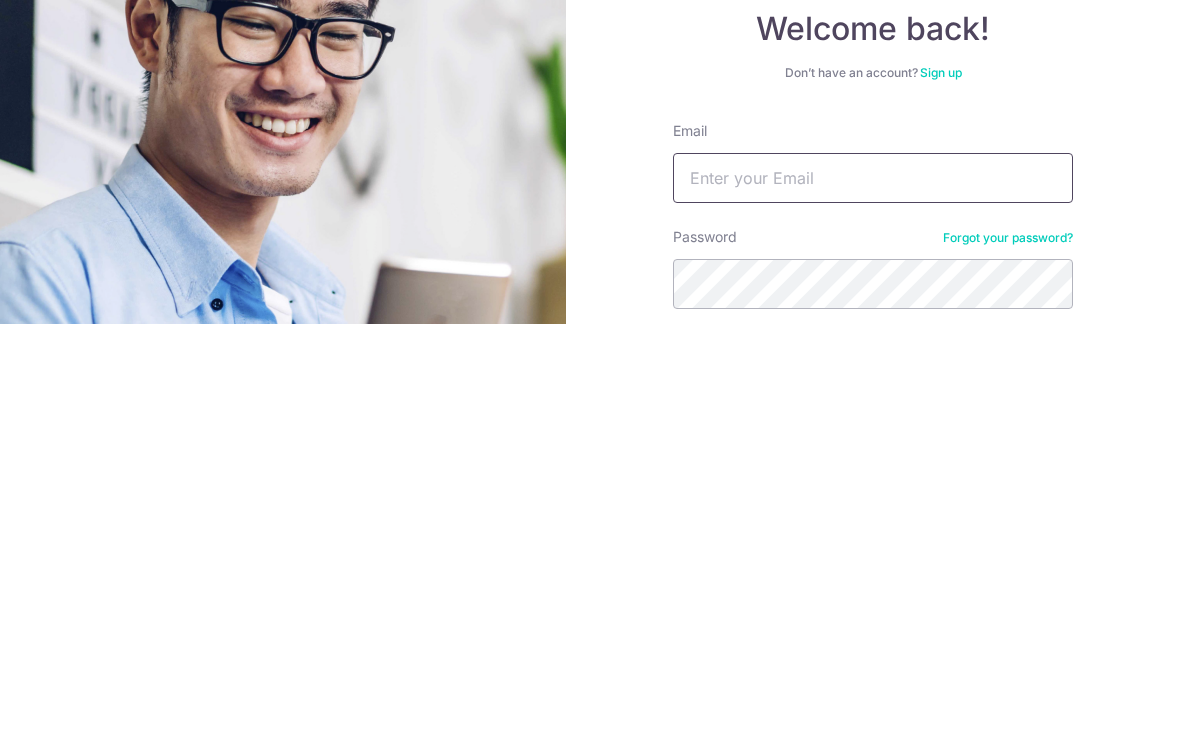 click on "Email" at bounding box center (873, 600) 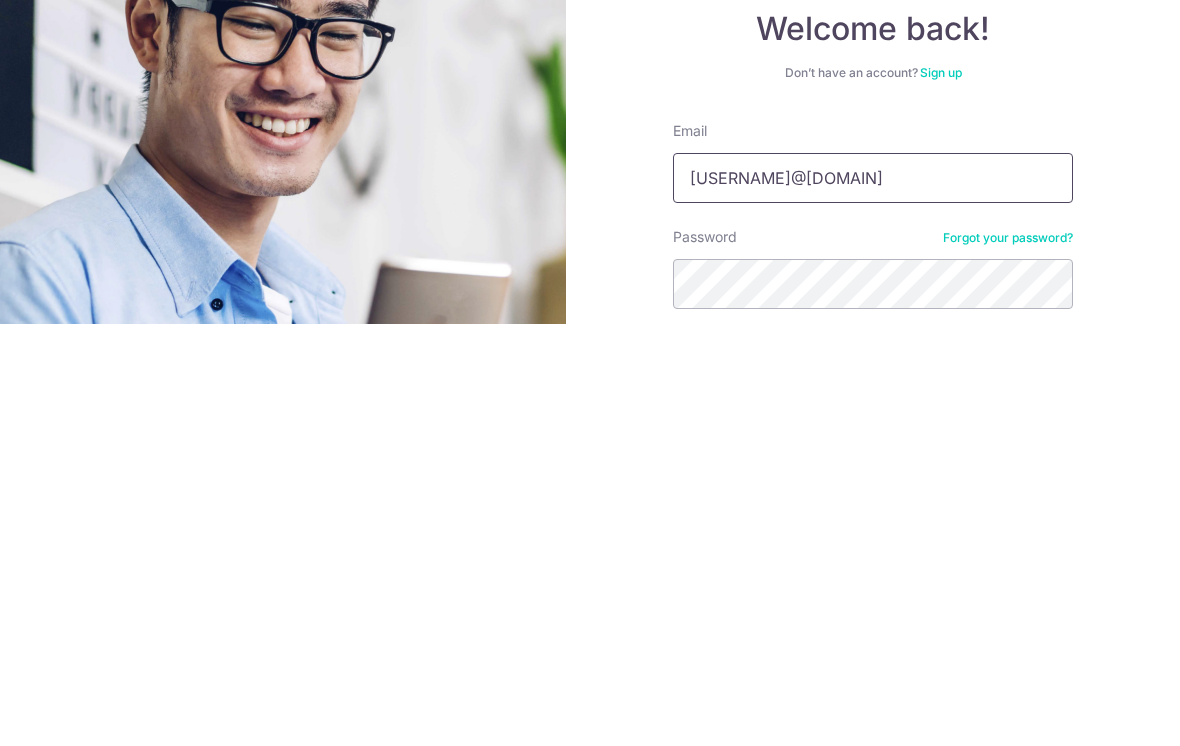 type on "[USERNAME]@[DOMAIN]" 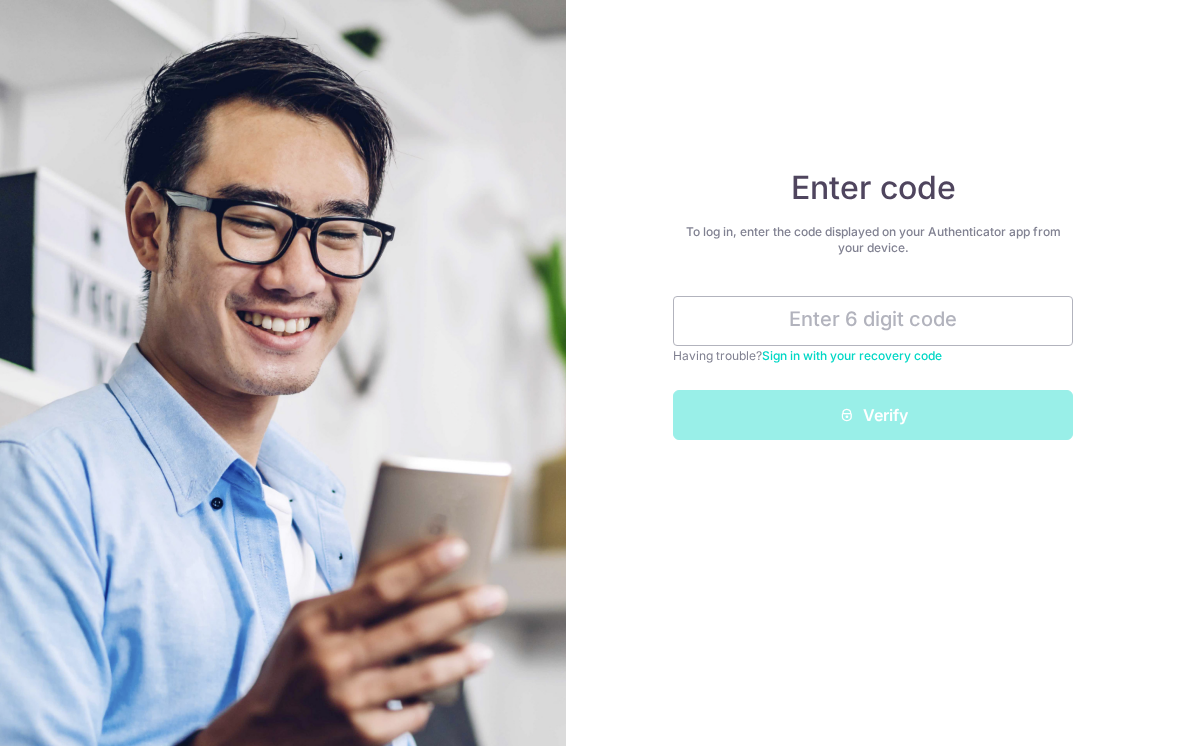 scroll, scrollTop: 0, scrollLeft: 0, axis: both 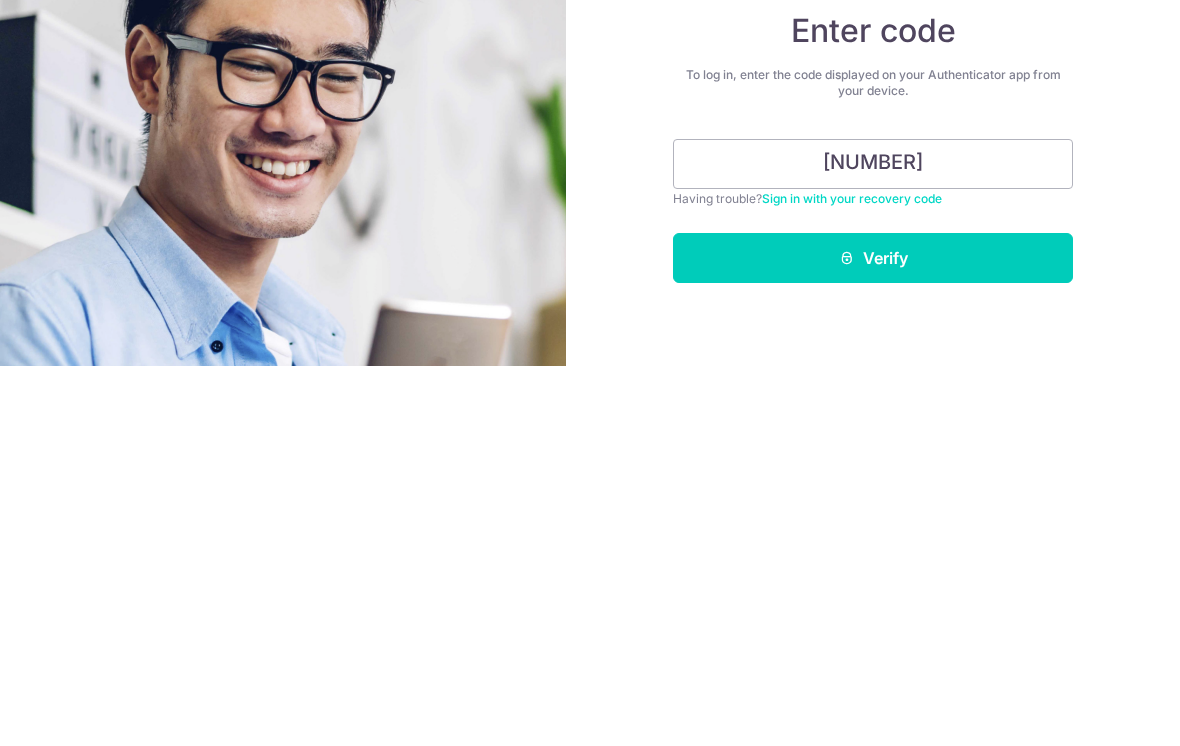 type on "237138" 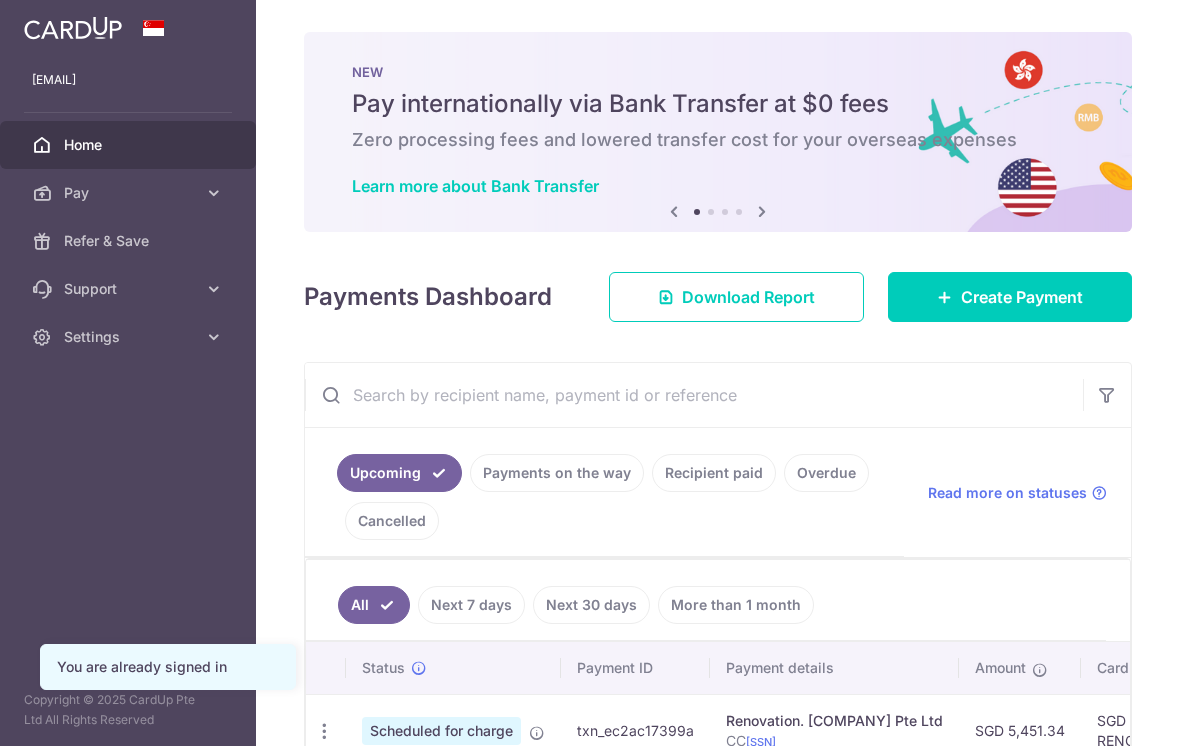 scroll, scrollTop: 0, scrollLeft: 0, axis: both 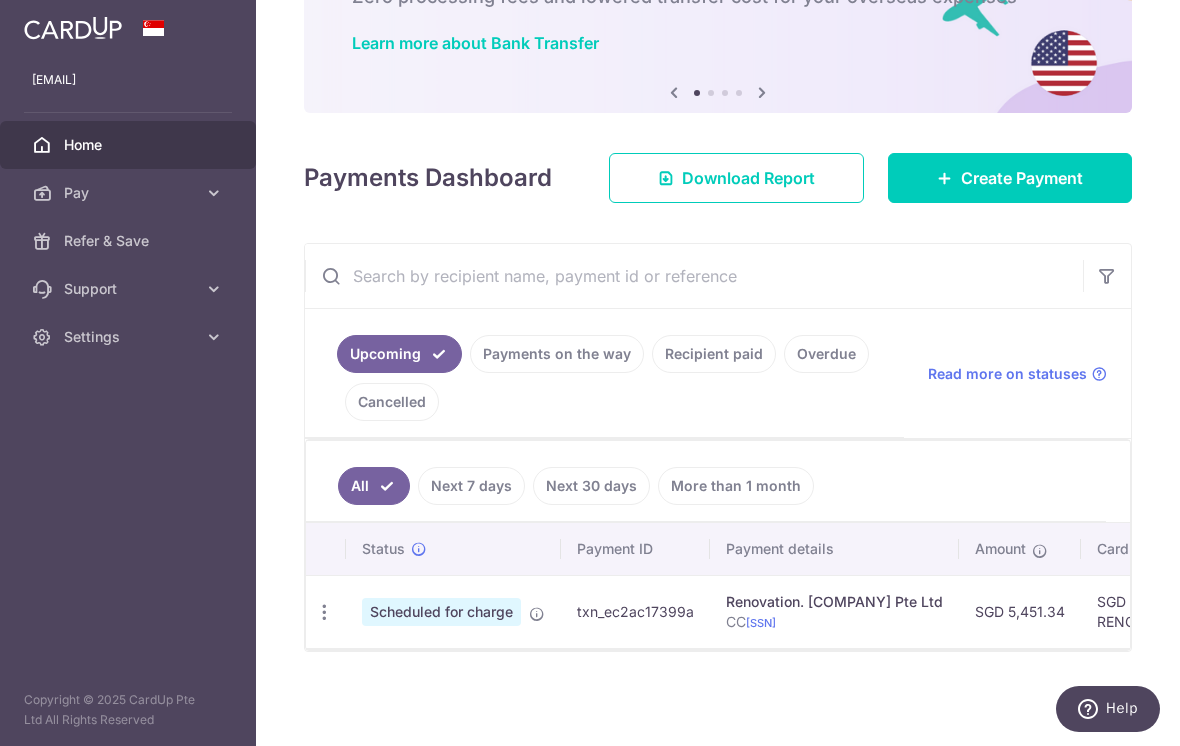 click on "Create Payment" at bounding box center (1022, 178) 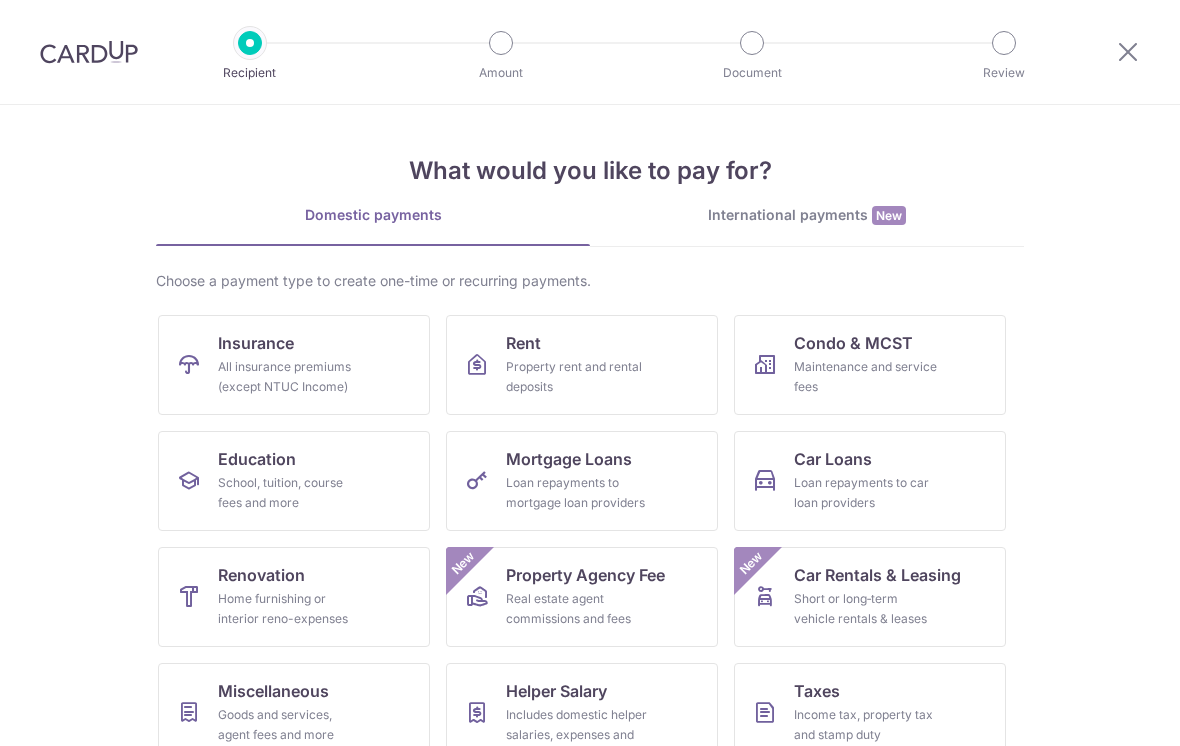 scroll, scrollTop: 0, scrollLeft: 0, axis: both 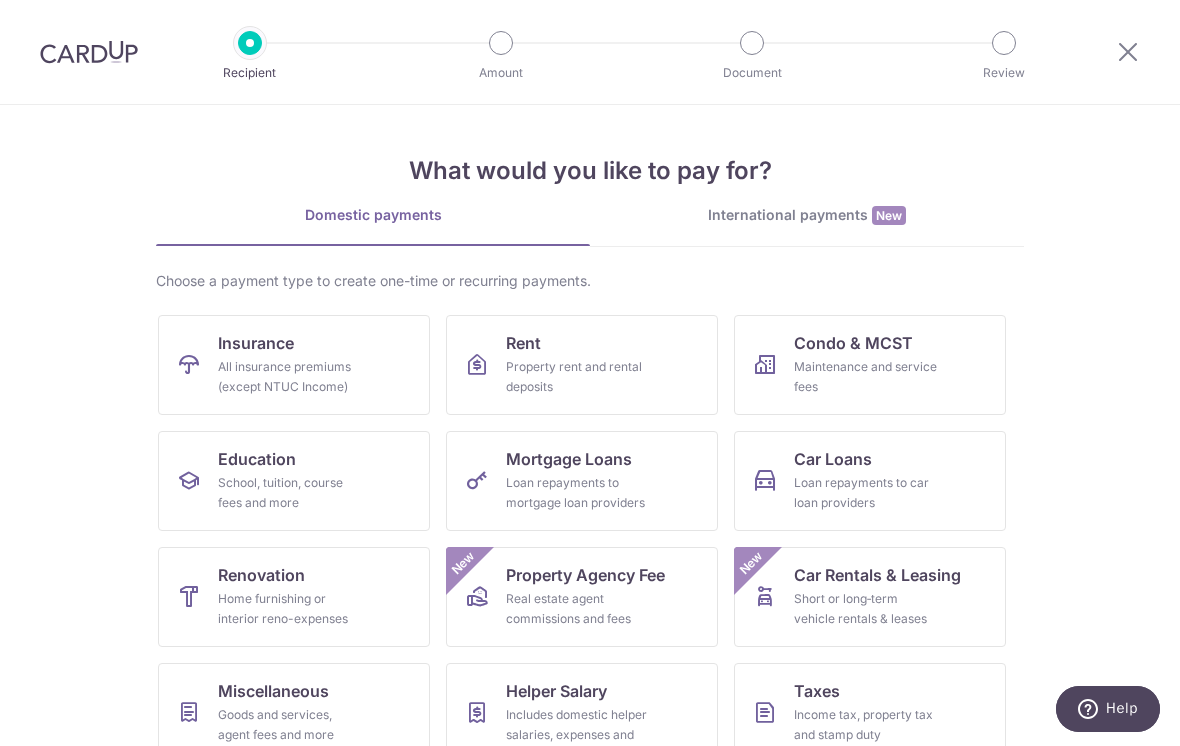 click on "Home furnishing or interior reno-expenses" at bounding box center [290, 609] 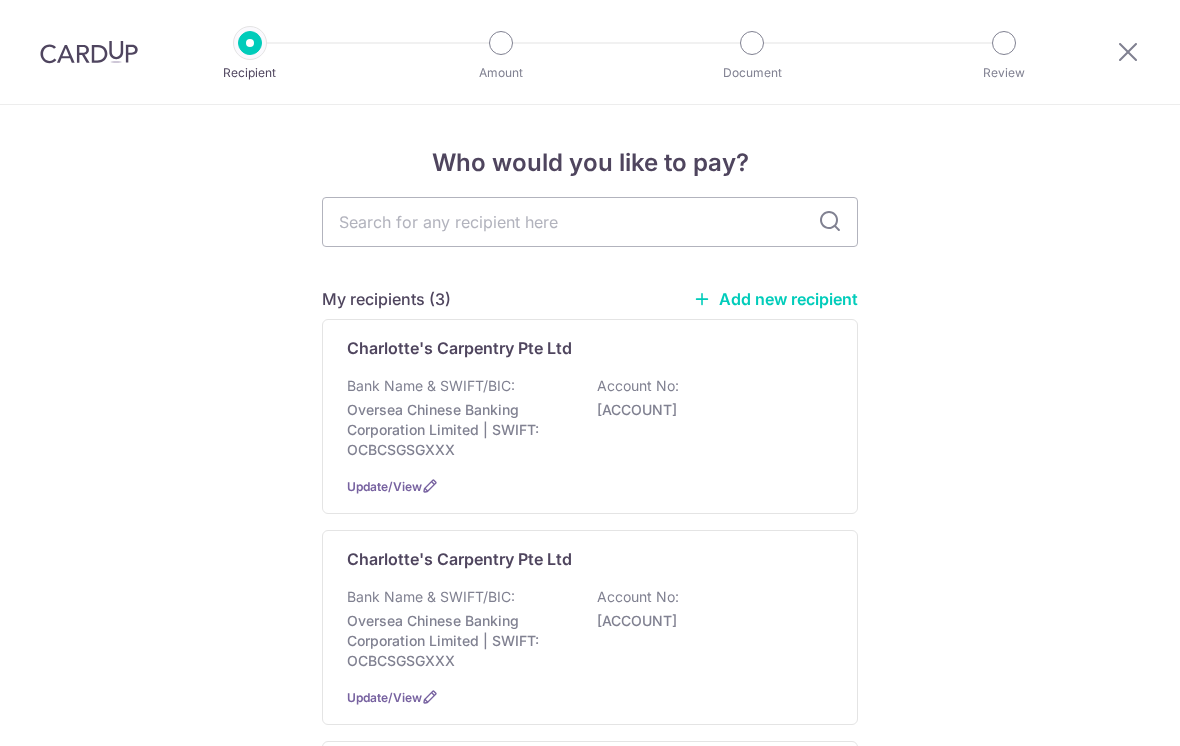 scroll, scrollTop: 0, scrollLeft: 0, axis: both 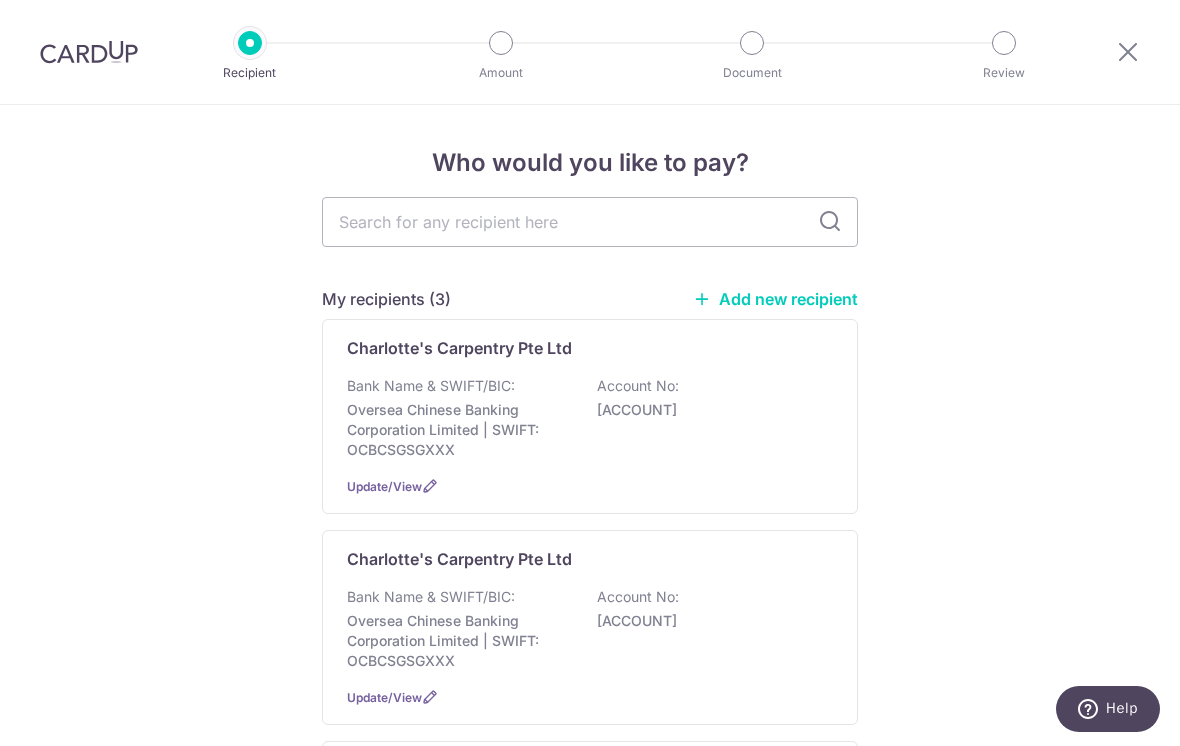 click on "Who would you like to pay?
My recipients (3)
Add new recipient
Charlotte's Carpentry Pte Ltd
Bank Name & SWIFT/BIC:
Oversea Chinese Banking Corporation Limited | SWIFT: OCBCSGSGXXX
Account No:
[ACCOUNT]
Update/View
Charlotte's Carpentry Pte Ltd
Bank Name & SWIFT/BIC:
Oversea Chinese Banking Corporation Limited | SWIFT: OCBCSGSGXXX
Account No:
[ACCOUNT]
Update/View
PD Door Pte Ltd" at bounding box center [590, 1238] 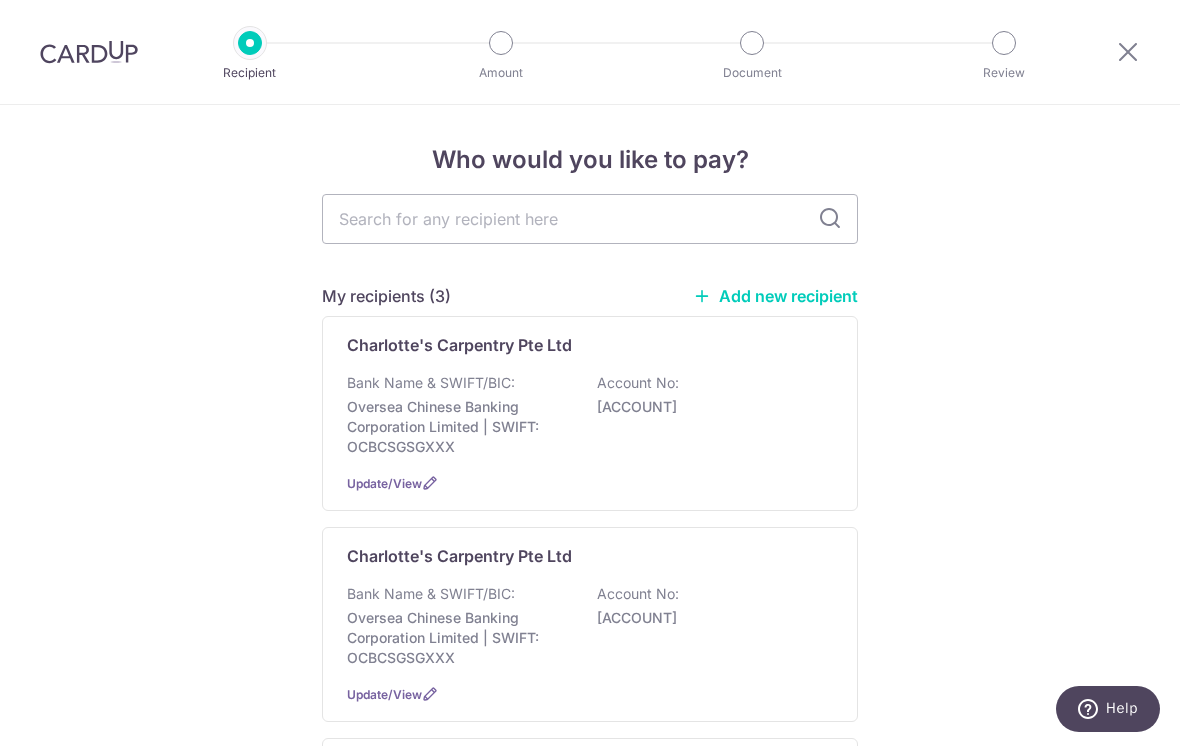 scroll, scrollTop: 4, scrollLeft: 0, axis: vertical 